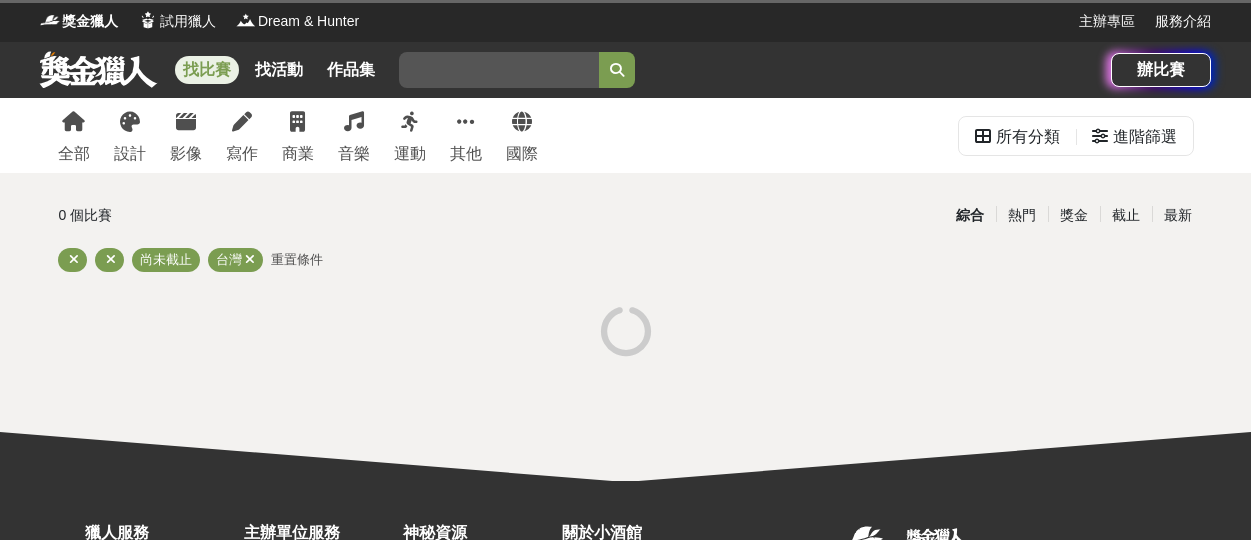 scroll, scrollTop: 0, scrollLeft: 0, axis: both 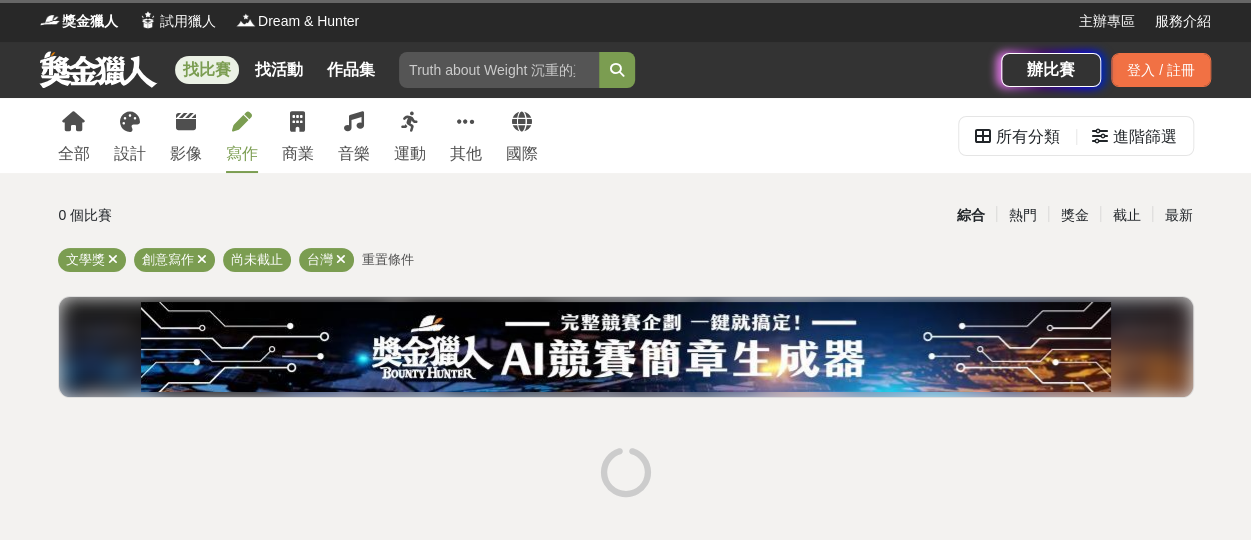 click at bounding box center [242, 122] 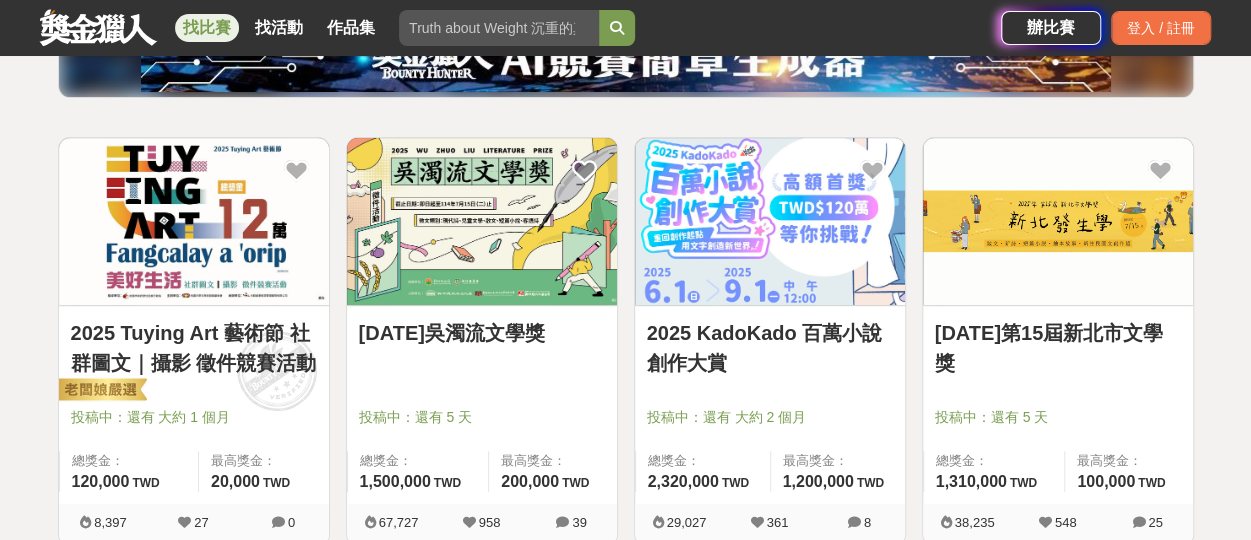 scroll, scrollTop: 400, scrollLeft: 0, axis: vertical 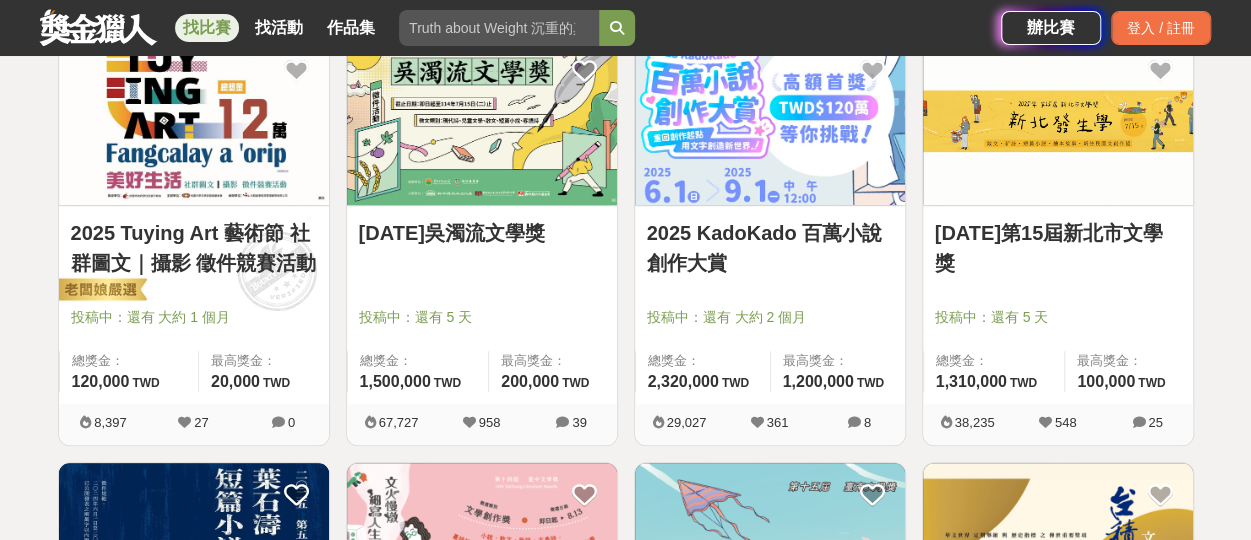 click on "[DATE]吳濁流文學獎" at bounding box center (482, 233) 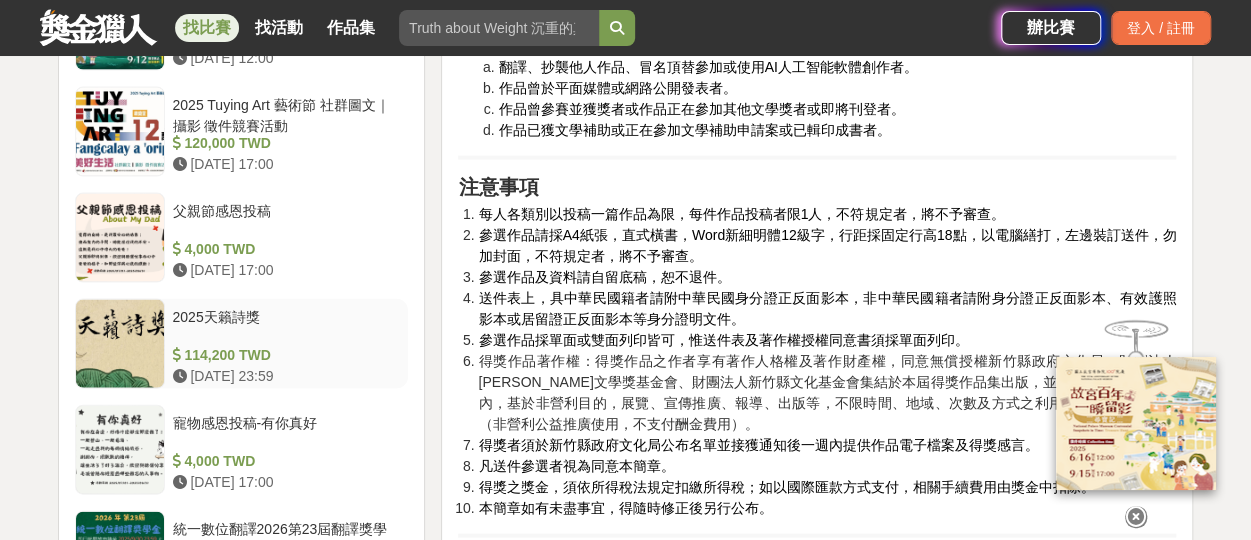 scroll, scrollTop: 2000, scrollLeft: 0, axis: vertical 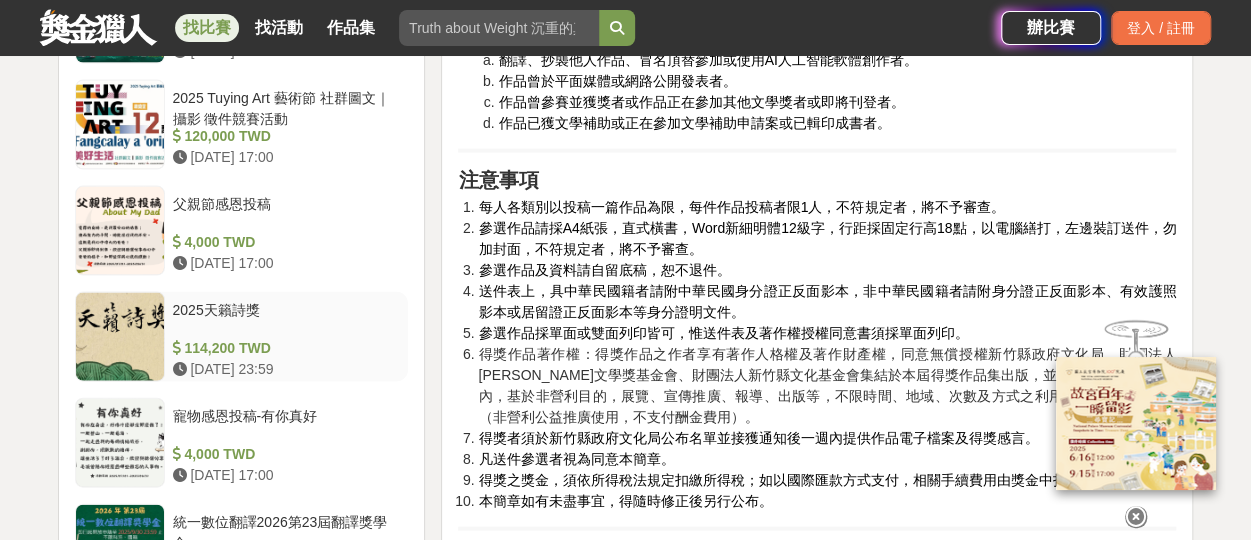 click on "2025天籟詩獎" at bounding box center [287, 319] 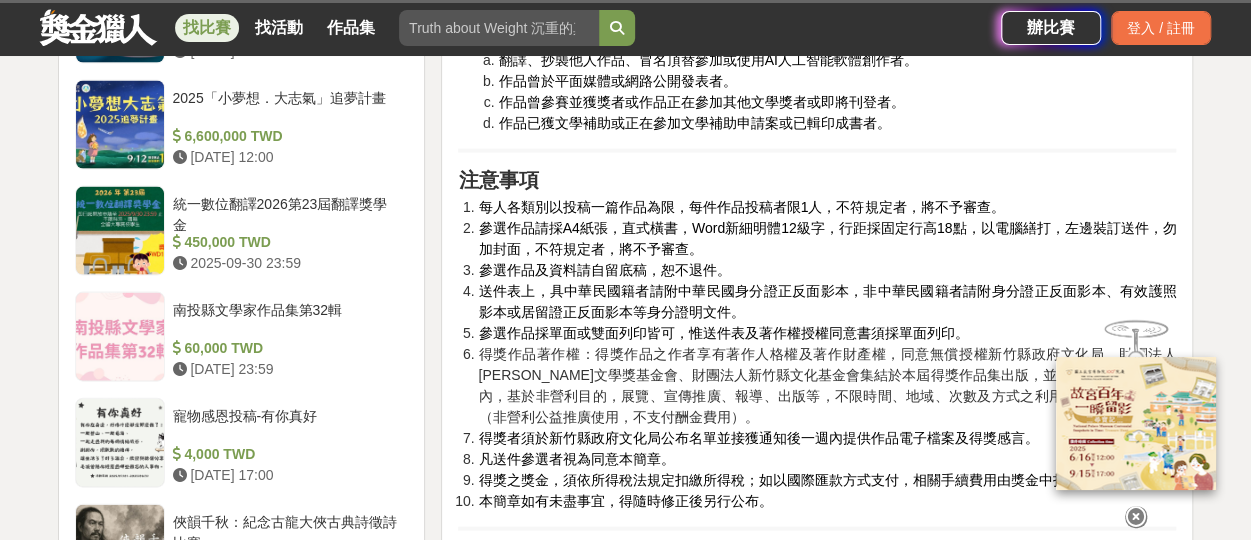 scroll, scrollTop: 1998, scrollLeft: 0, axis: vertical 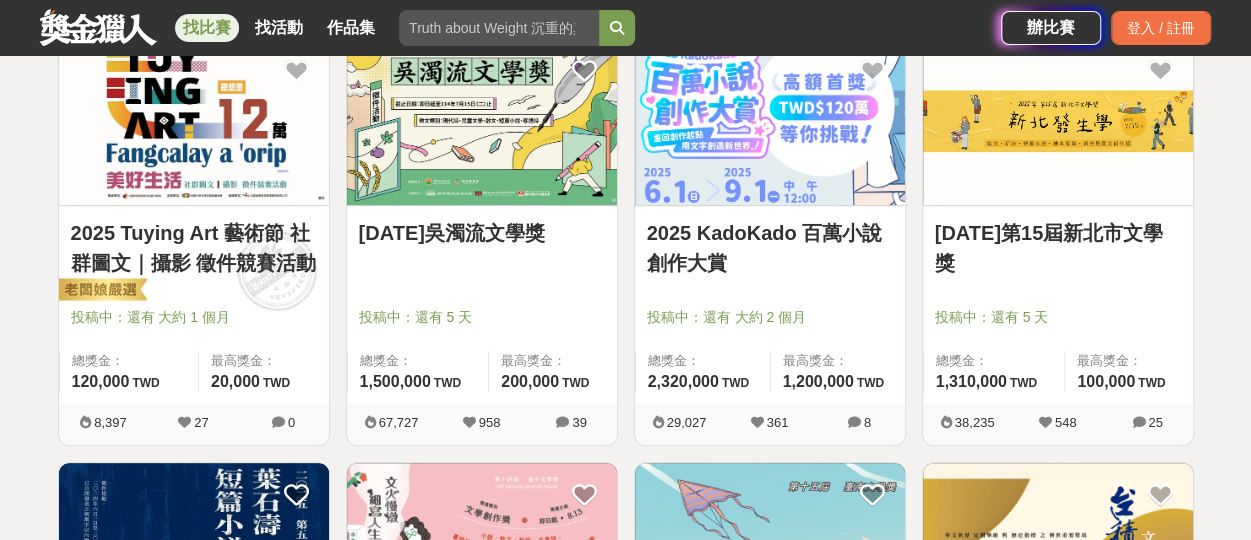 click on "[DATE]第15屆新北市文學獎" at bounding box center (1058, 248) 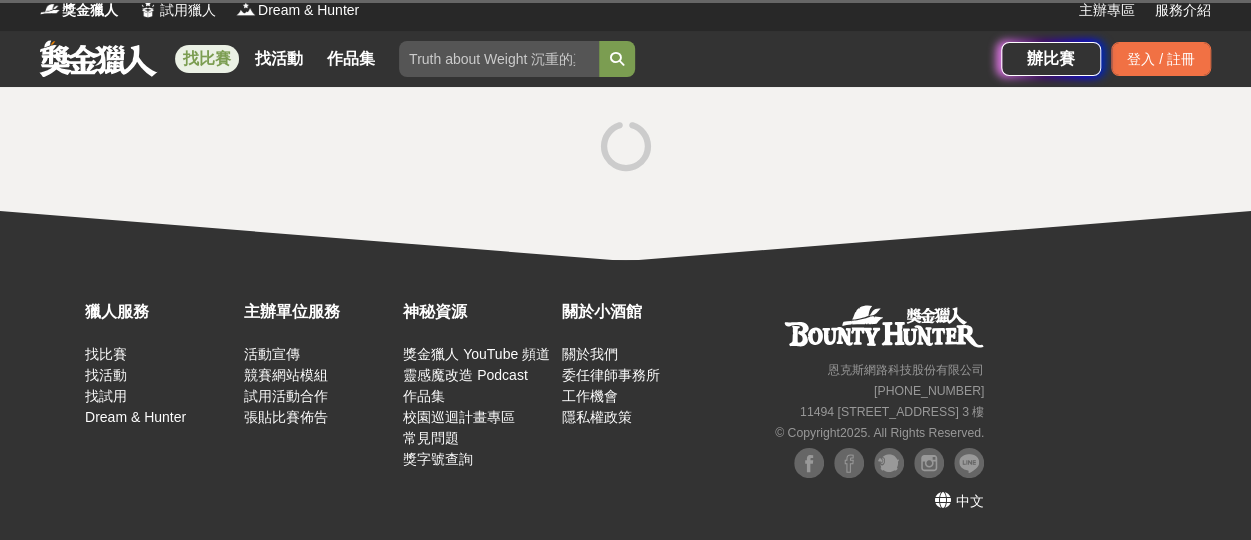 scroll, scrollTop: 0, scrollLeft: 0, axis: both 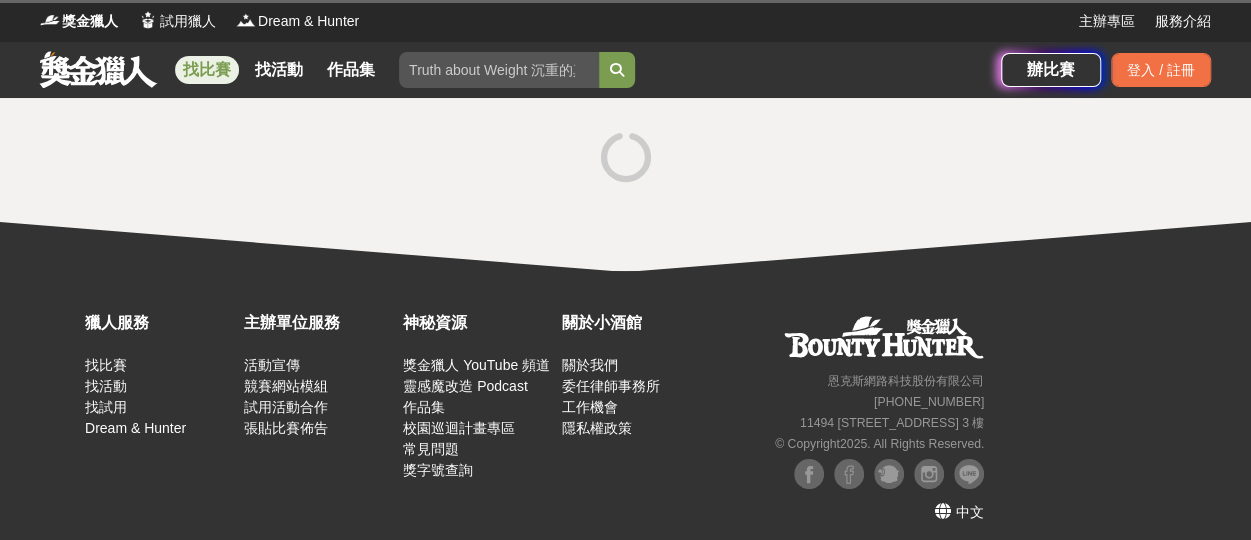 click at bounding box center (625, 184) 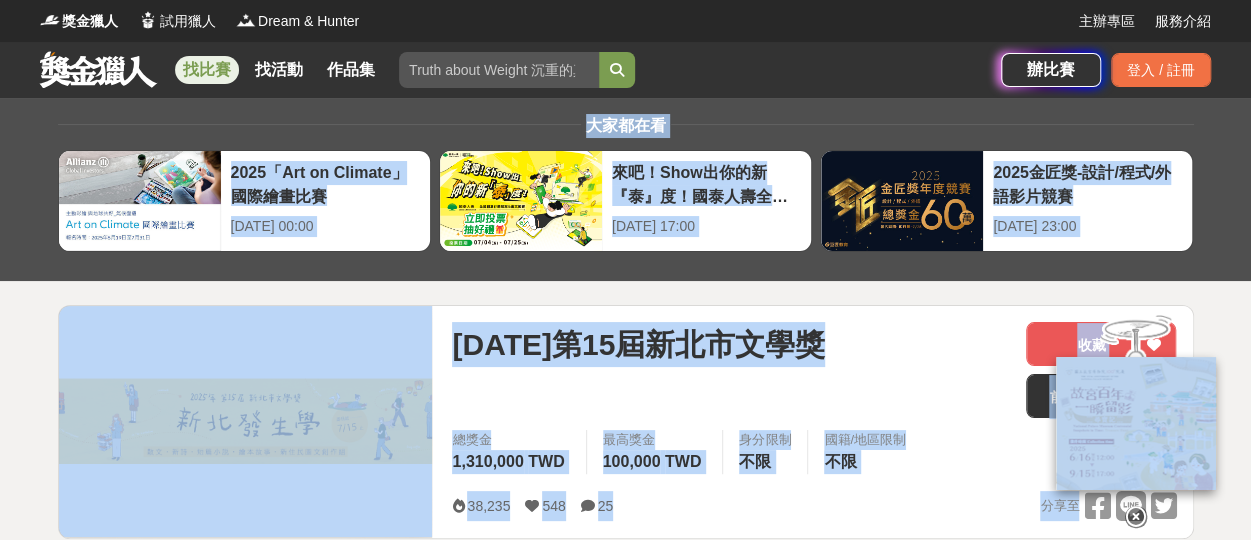 drag, startPoint x: 961, startPoint y: 482, endPoint x: 975, endPoint y: 482, distance: 14 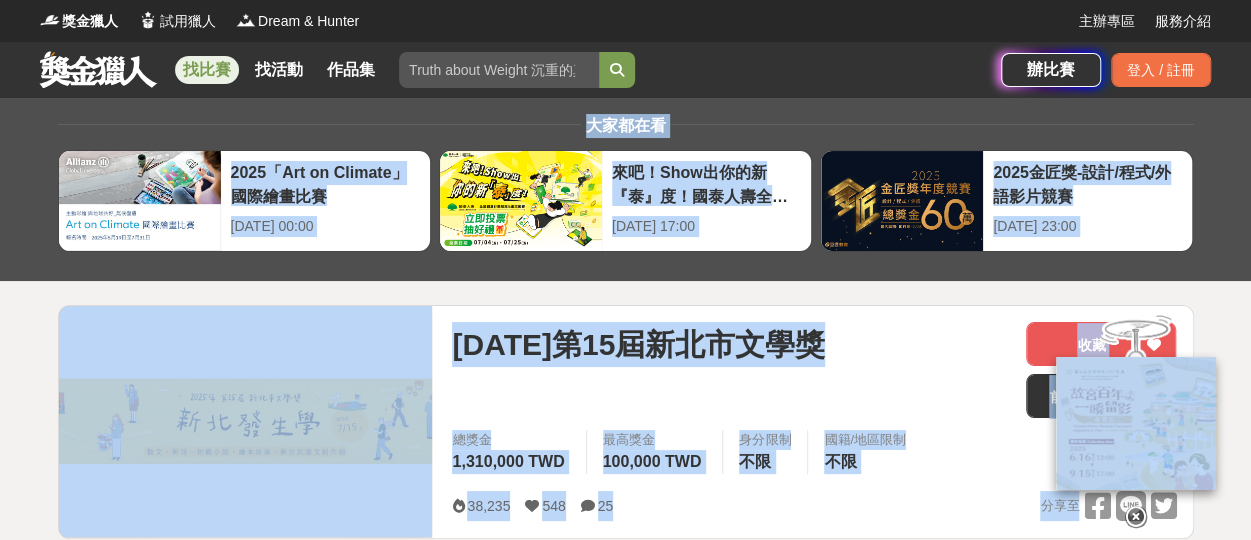 click on "總獎金 1,310,000   TWD 最高獎金 100,000   TWD 身分限制 不限 國籍/地區限制 不限" at bounding box center (814, 458) 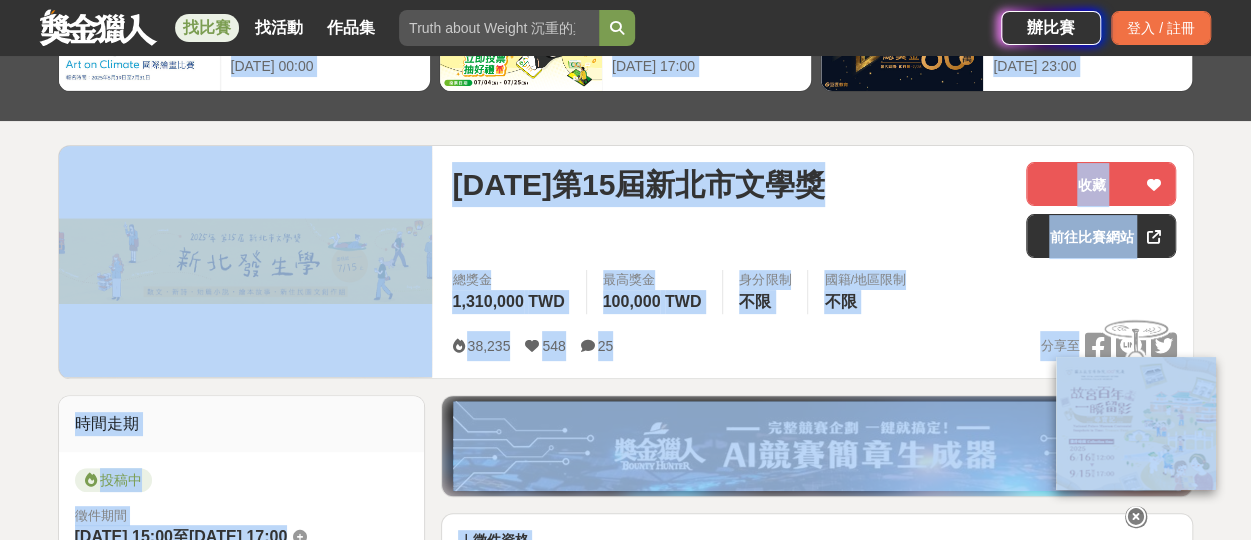 scroll, scrollTop: 200, scrollLeft: 0, axis: vertical 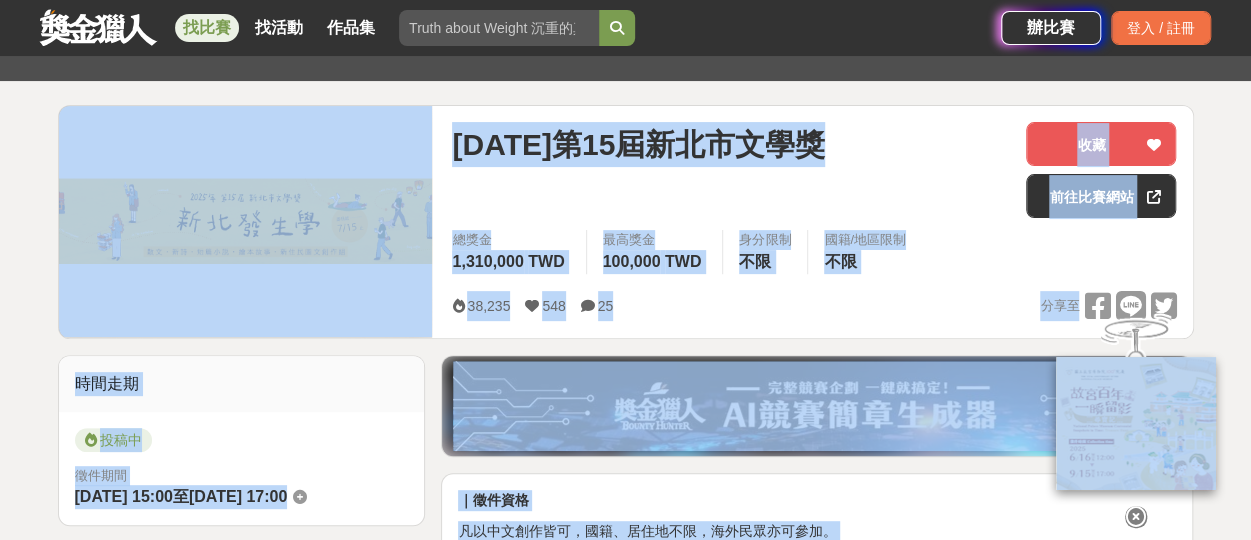click on "總獎金 1,310,000   TWD 最高獎金 100,000   TWD 身分限制 不限 國籍/地區限制 不限" at bounding box center [814, 260] 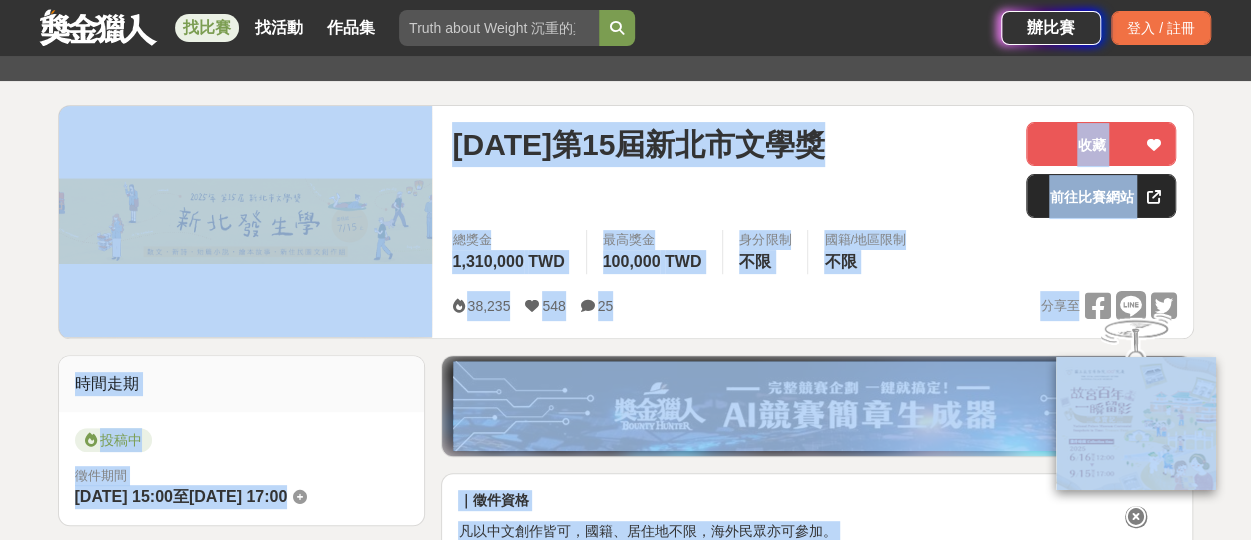 click on "前往比賽網站" at bounding box center (1101, 196) 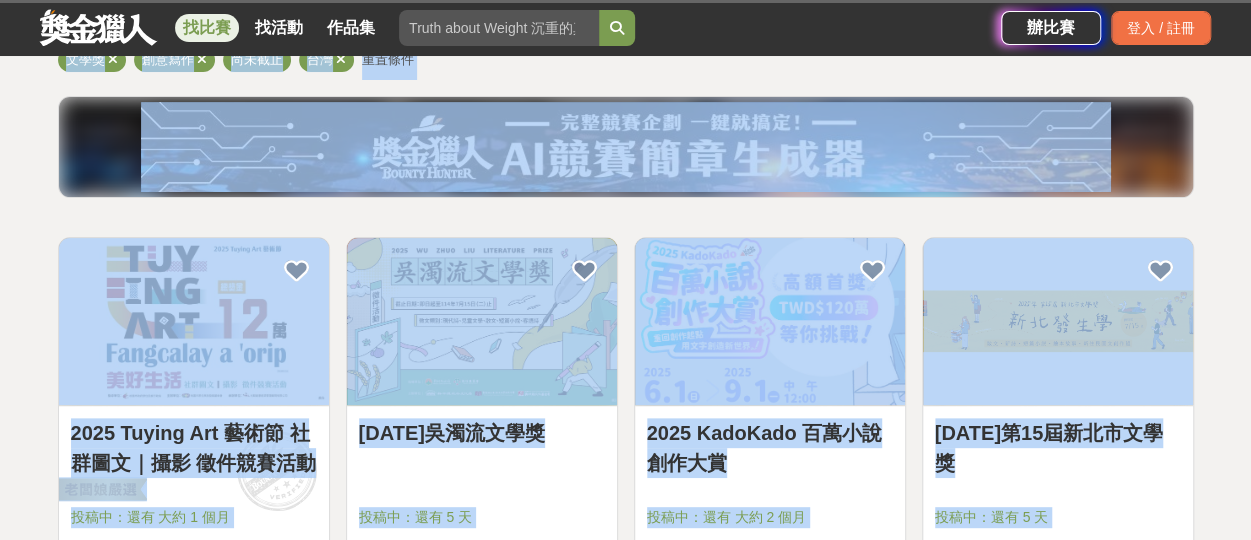 scroll, scrollTop: 400, scrollLeft: 0, axis: vertical 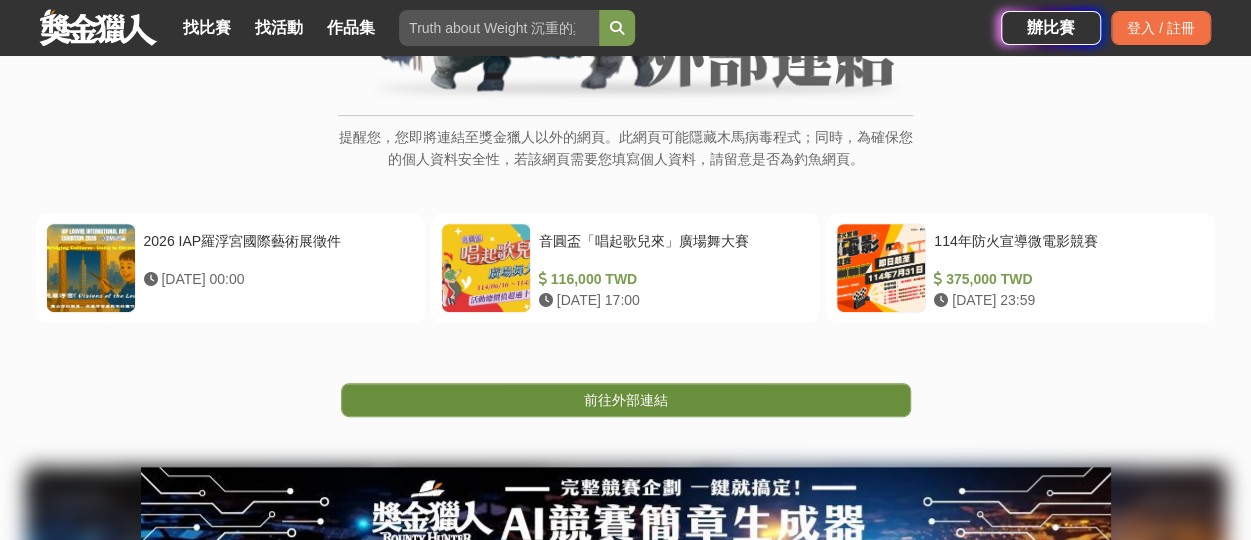 click on "前往外部連結" at bounding box center [626, 400] 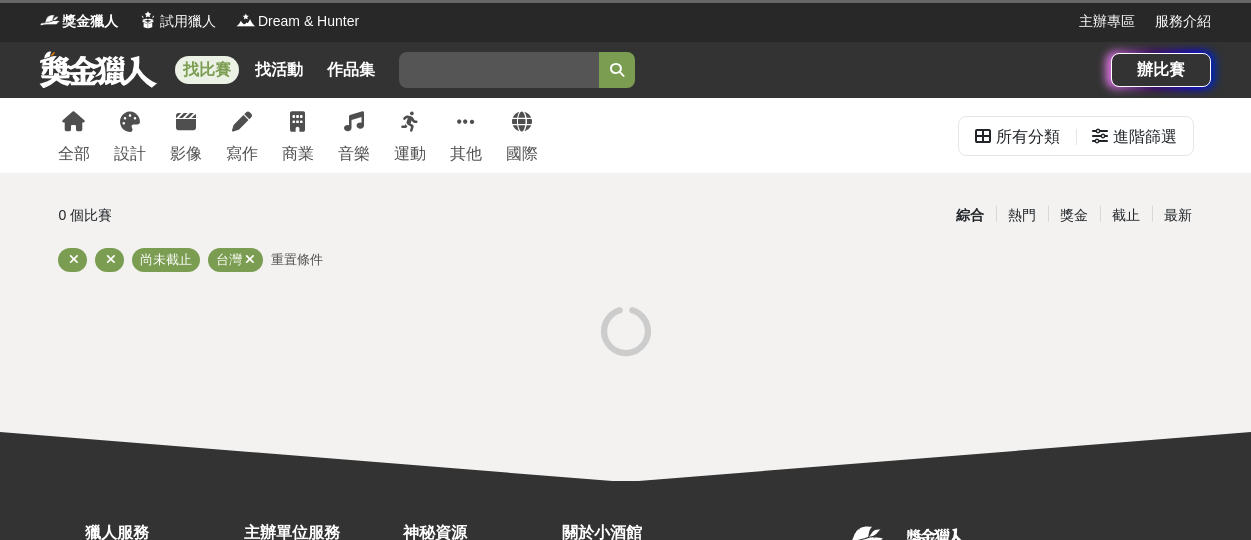 scroll, scrollTop: 0, scrollLeft: 0, axis: both 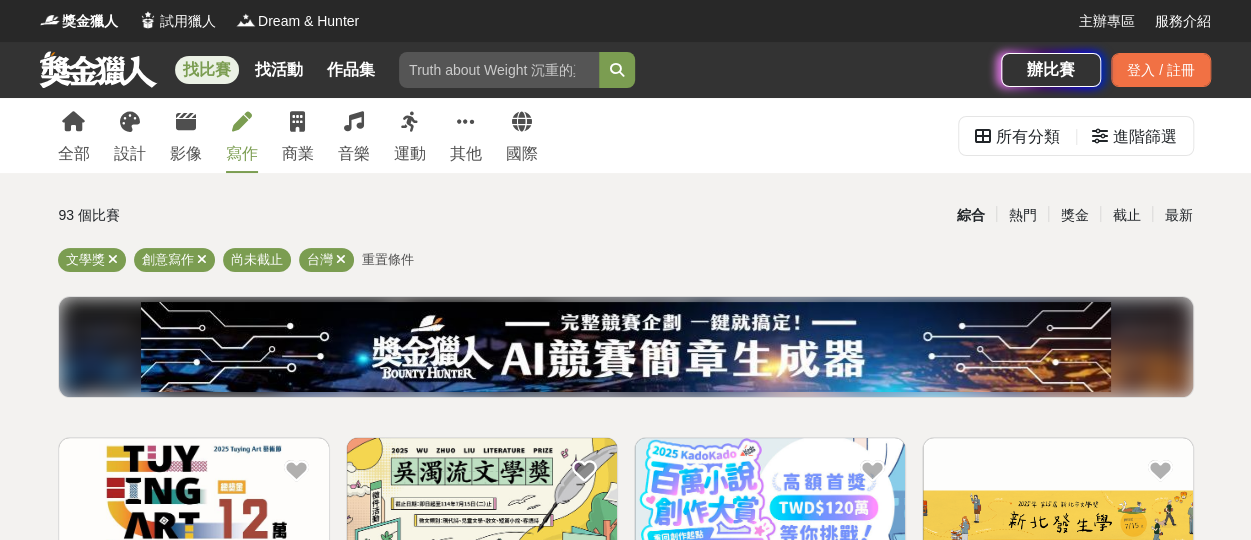 click at bounding box center [242, 122] 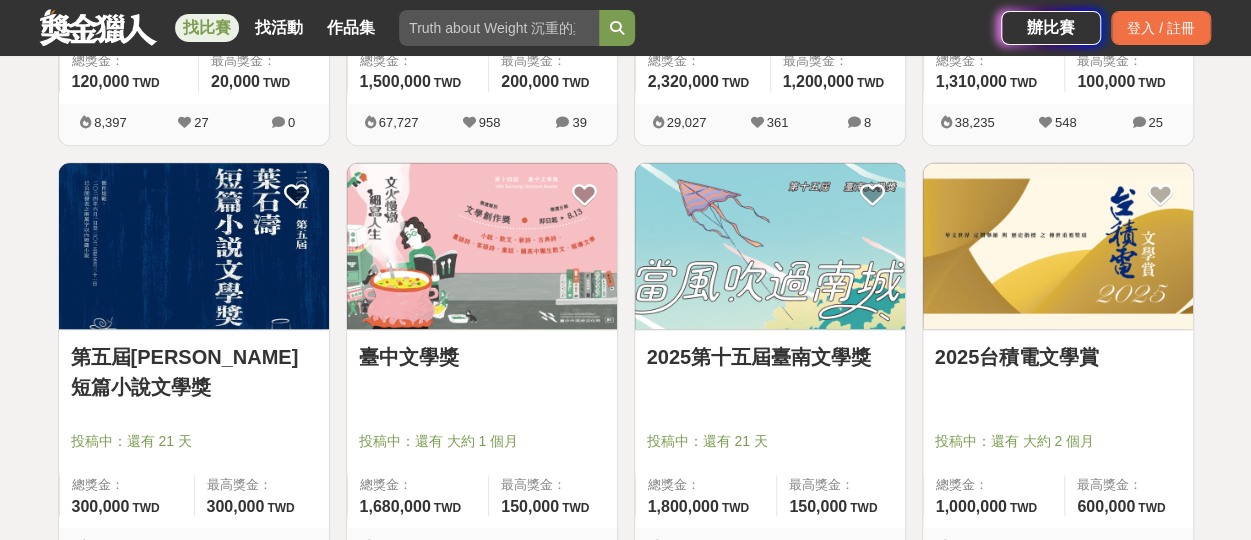 scroll, scrollTop: 800, scrollLeft: 0, axis: vertical 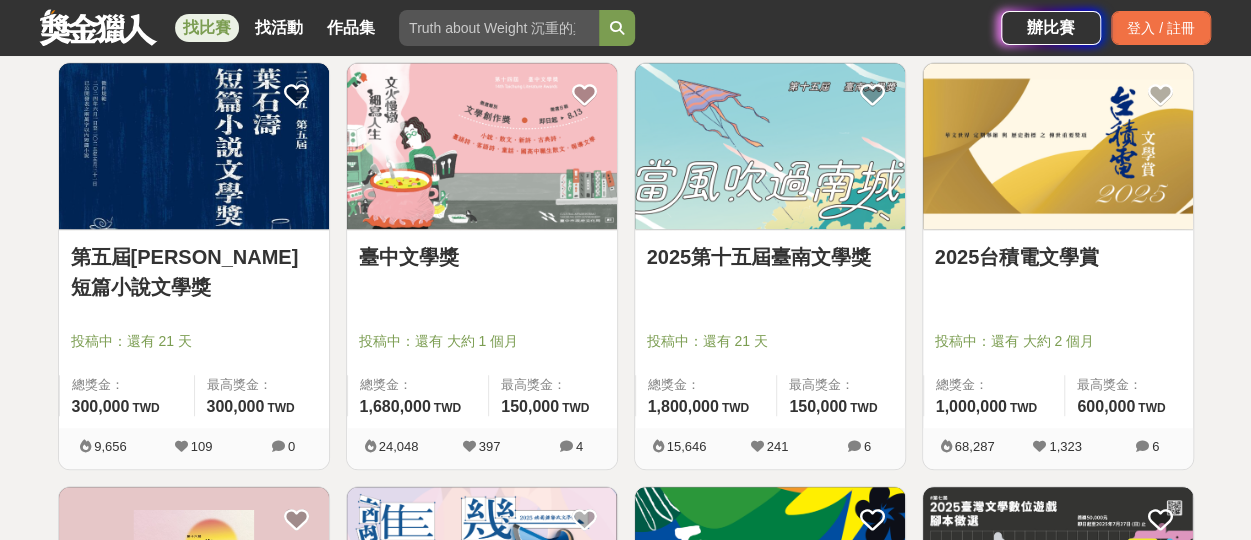 click at bounding box center (482, 146) 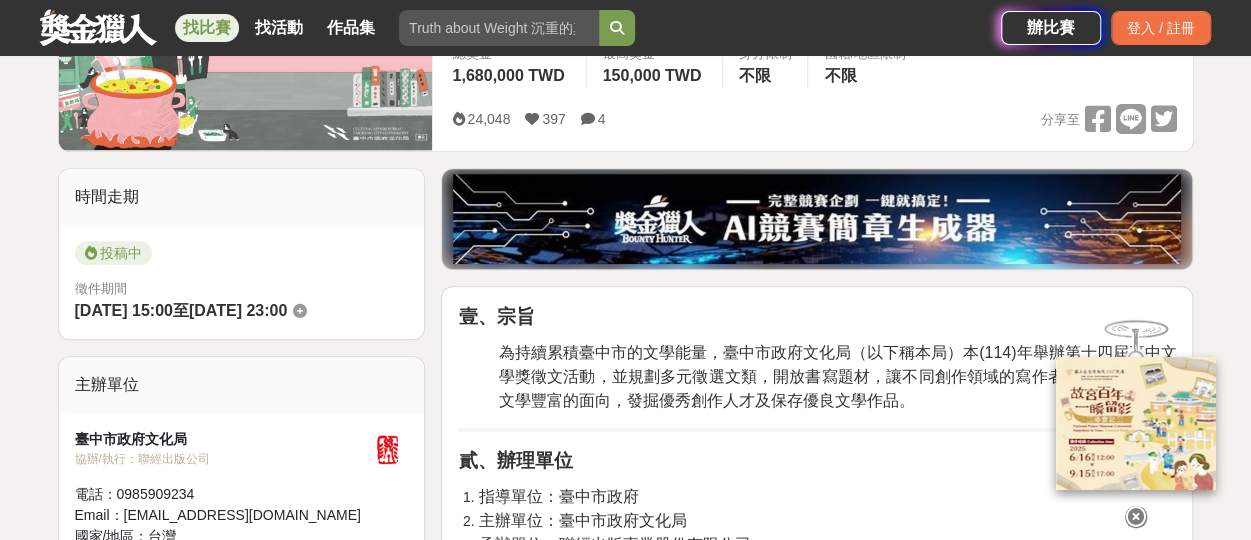 scroll, scrollTop: 100, scrollLeft: 0, axis: vertical 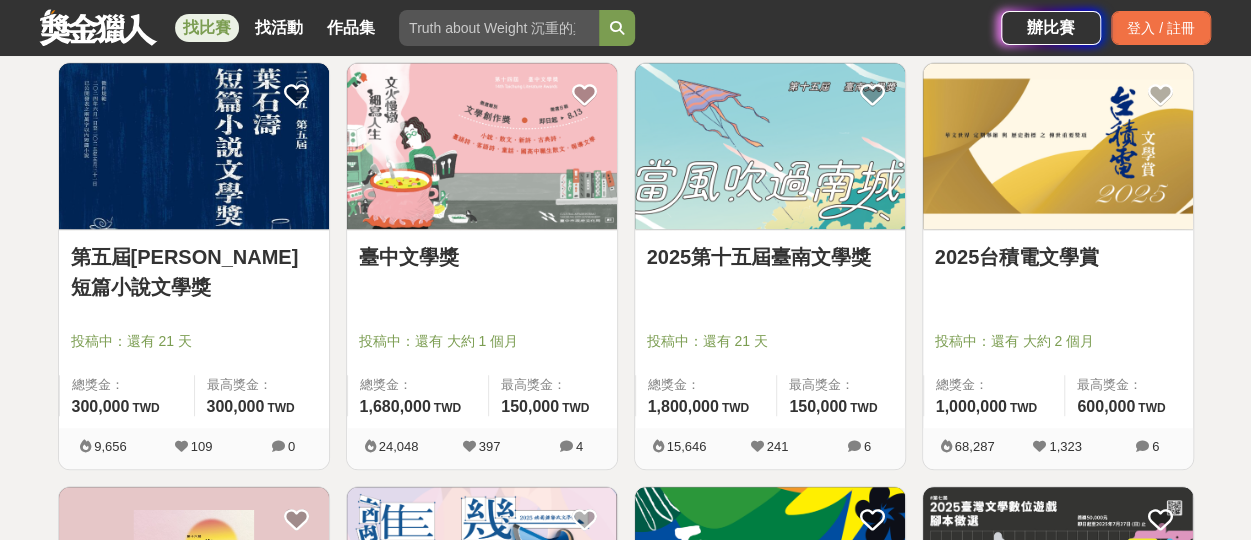 click on "2025第十五屆臺南文學獎" at bounding box center [770, 257] 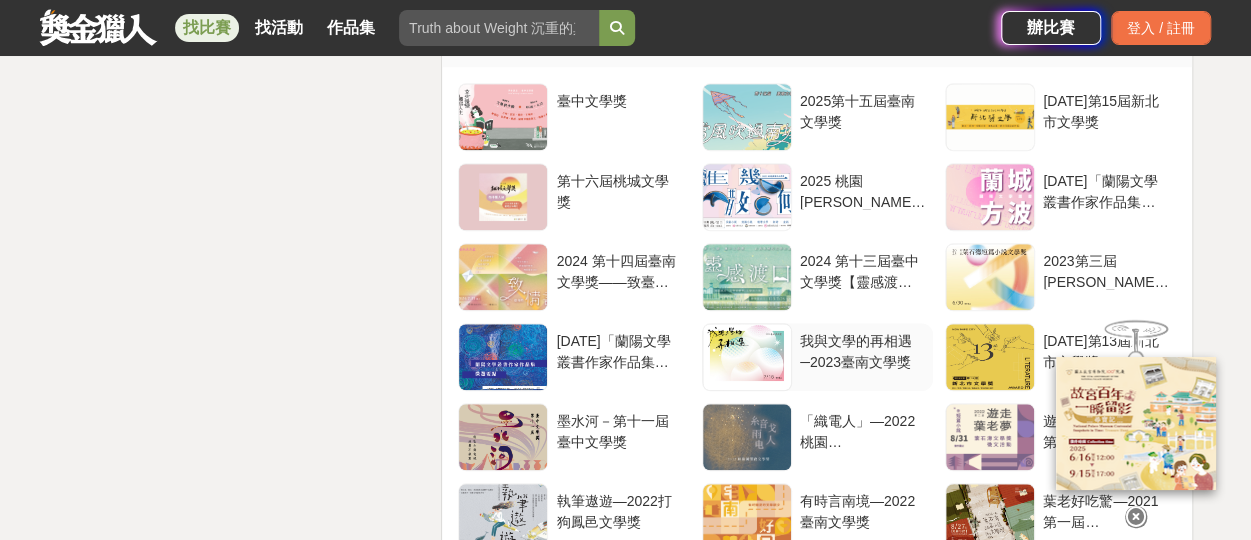 scroll, scrollTop: 4600, scrollLeft: 0, axis: vertical 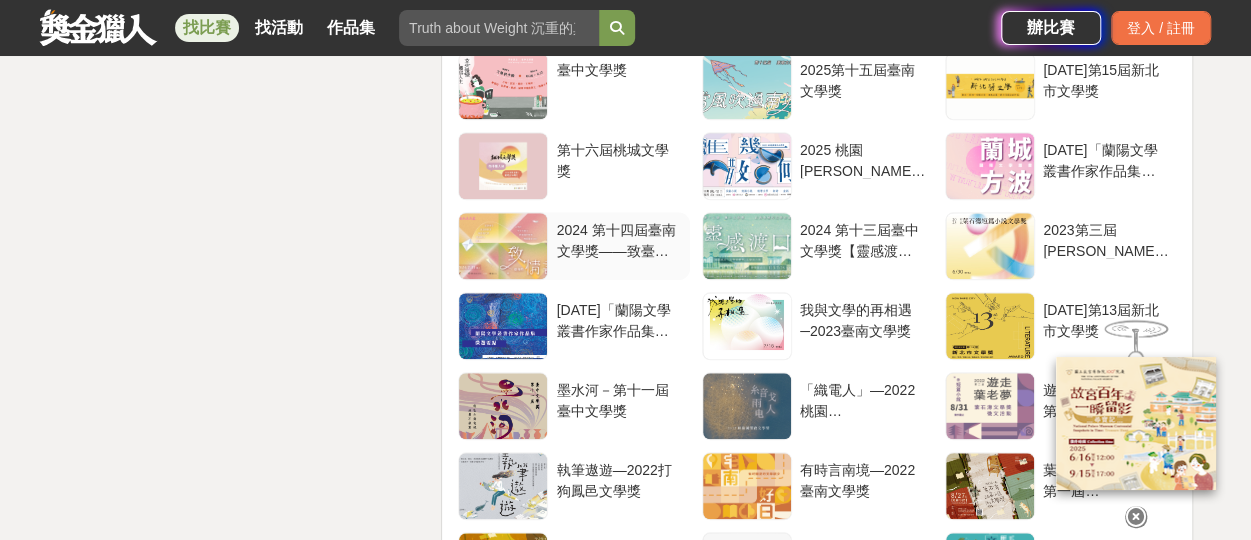 click on "2024 第十四屆臺南文學獎——致臺南的情書" at bounding box center (618, 239) 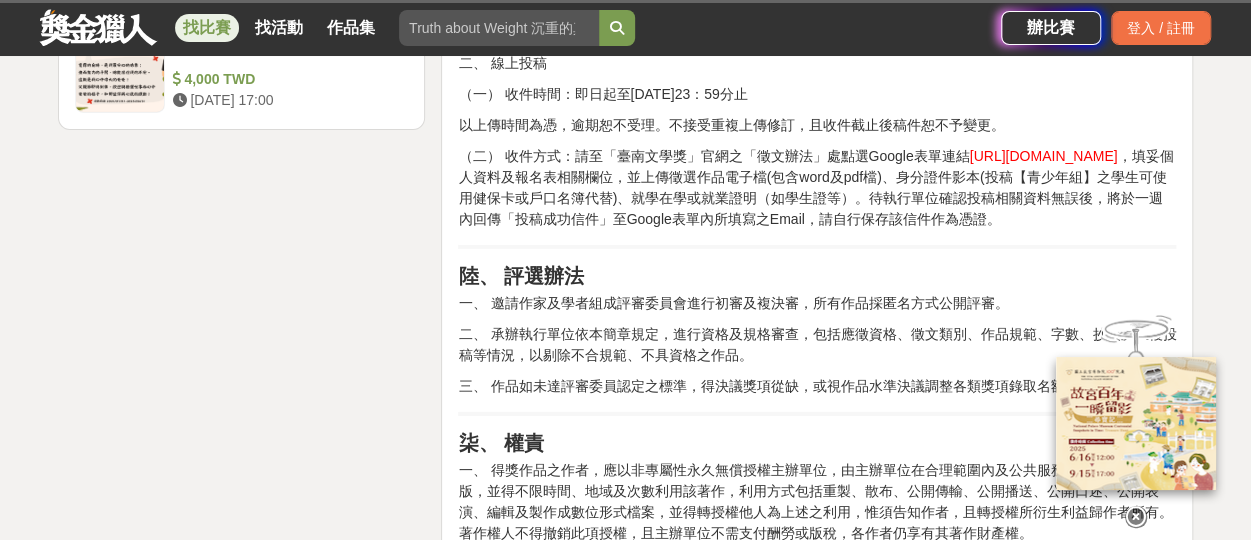 click on "壹、 宗旨 鼓勵文學創作，推廣文學欣賞及寫作風氣，發掘和培植文學人才，建立臺南文學特色。 貳、 辦理單位 一、 主辦單位：臺南市政府 二、 承辦單位：臺南市政府文化局 三、 執行單位：聯經出版事業股份有限公司 參、 徵選文類及獎勵方式 一、 徵文組別及對象 【一般組】具中華民國國籍者，並持有中華民國身分證者。 【青少年組】具中華民國國籍者，且符合以下條件： 1. [DATE]以後~[DATE]日前出生，國中一年級至高中三年級應屆畢業生。 2. 曾經或目前就學、就業，或設籍[GEOGRAPHIC_DATA]者，並持有證明。 【風起 ‧ 臺南】不限國籍。 二、 徵選文類及字數（以華語文、台語文寫作） 【一般組】 1. 散文（華語）：5千字以內。 2. 短篇小說（華語、臺語）：1萬字以內。 2. 現代詩（華語、臺語）︰1首，50行以內。 【青少年組】 【風起 ‧ 臺南】 留言區" at bounding box center [817, -8] 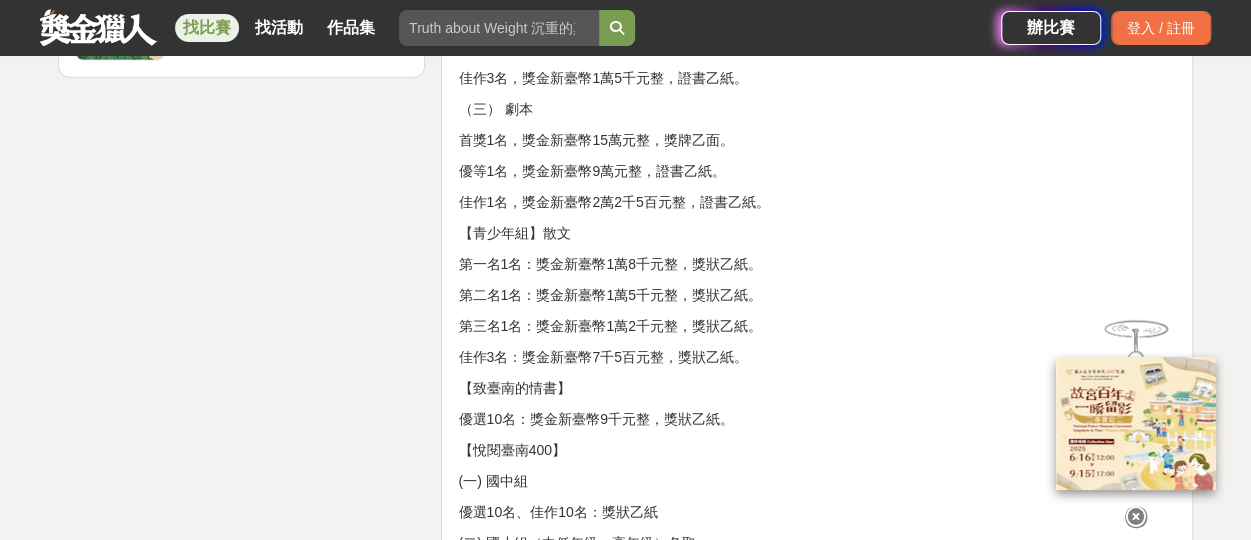 scroll, scrollTop: 2800, scrollLeft: 0, axis: vertical 